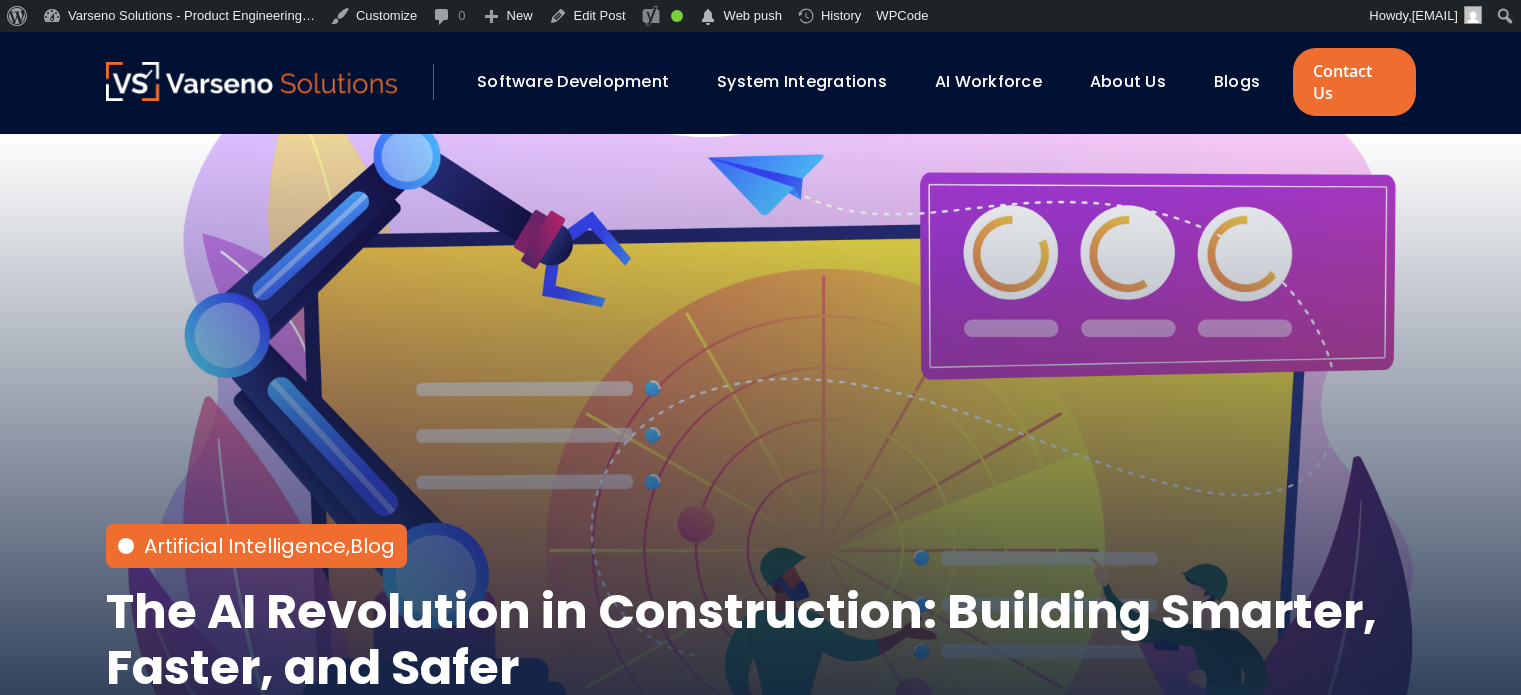 scroll, scrollTop: 1183, scrollLeft: 0, axis: vertical 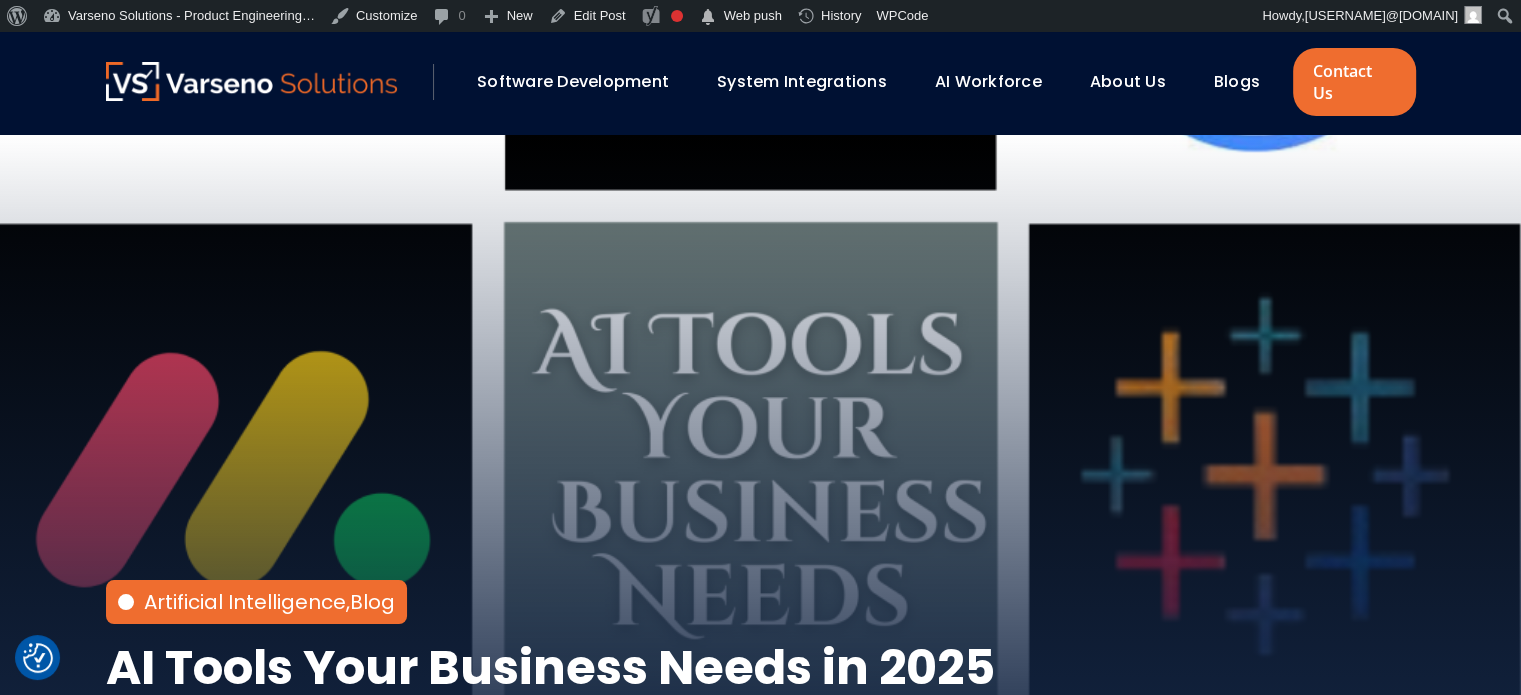 click on "Artificial Intelligence , Blog
AI Tools Your Business Needs in 2025
[MONTH] [DAY], [YEAR]" at bounding box center [761, 459] 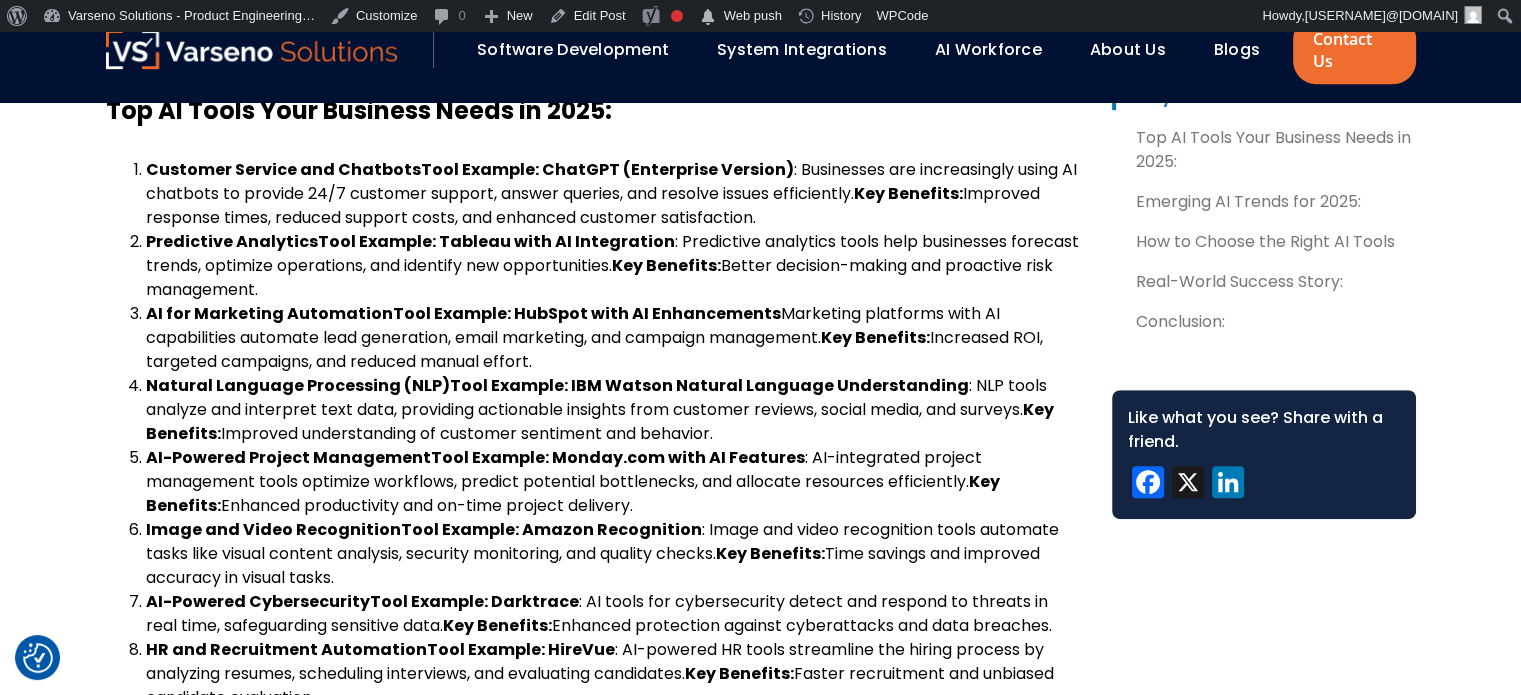scroll, scrollTop: 1116, scrollLeft: 0, axis: vertical 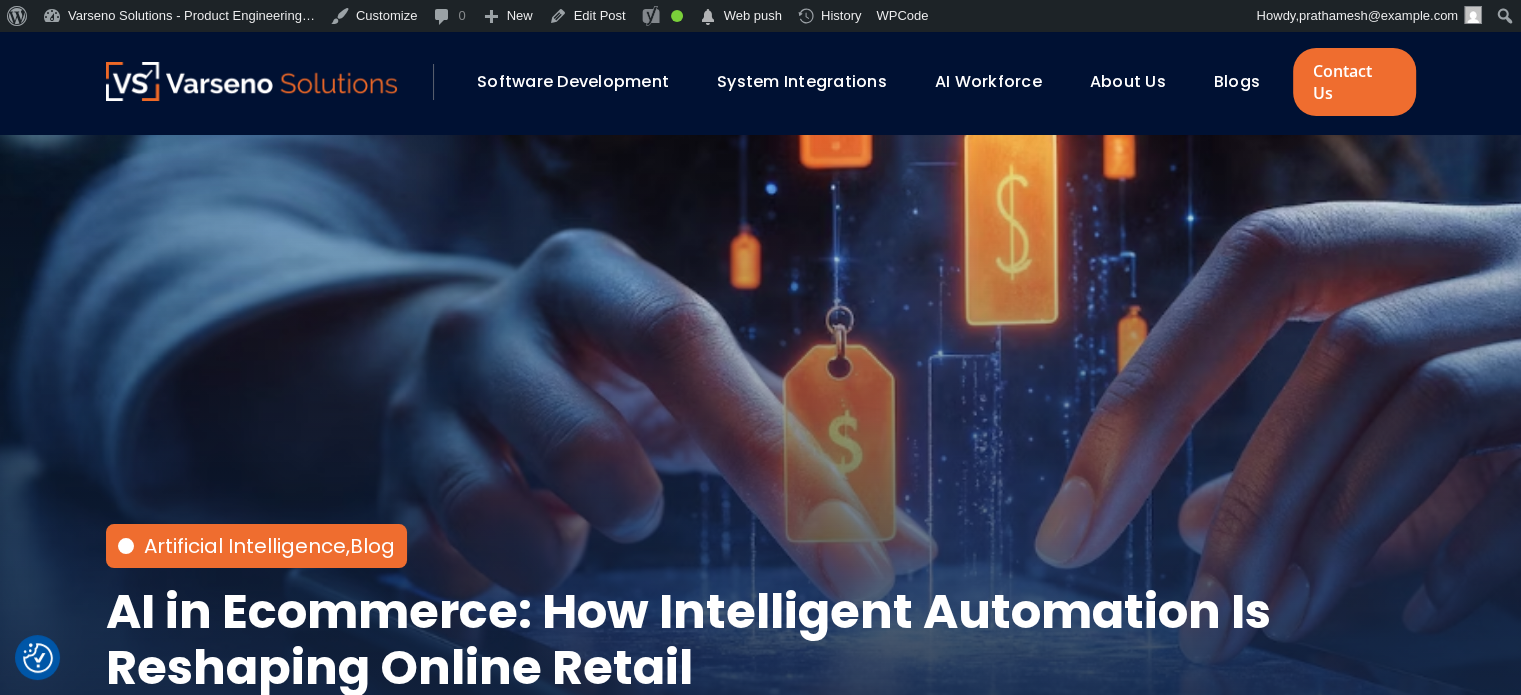 click on "AI in Ecommerce: How Intelligent Automation Is Reshaping Online Retail" at bounding box center (761, 640) 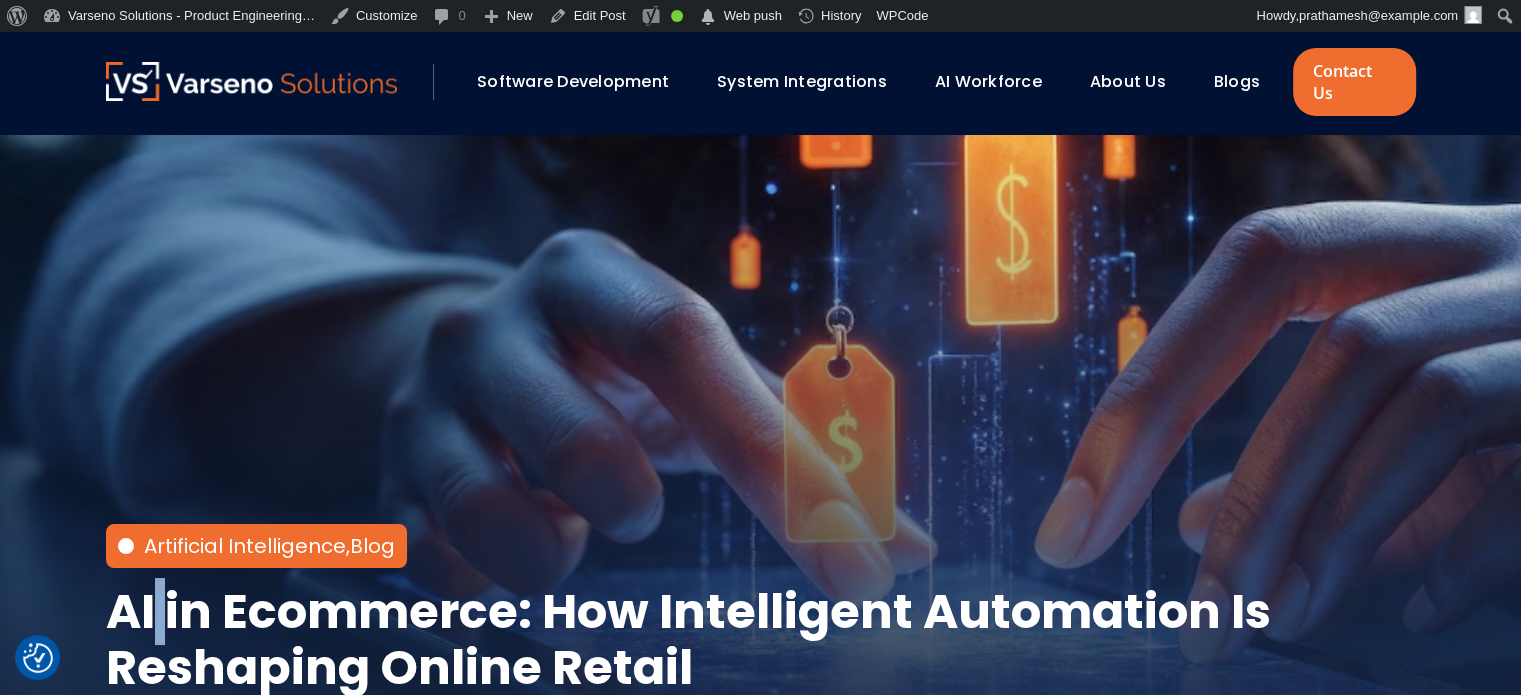 click on "AI in Ecommerce: How Intelligent Automation Is Reshaping Online Retail" at bounding box center [761, 640] 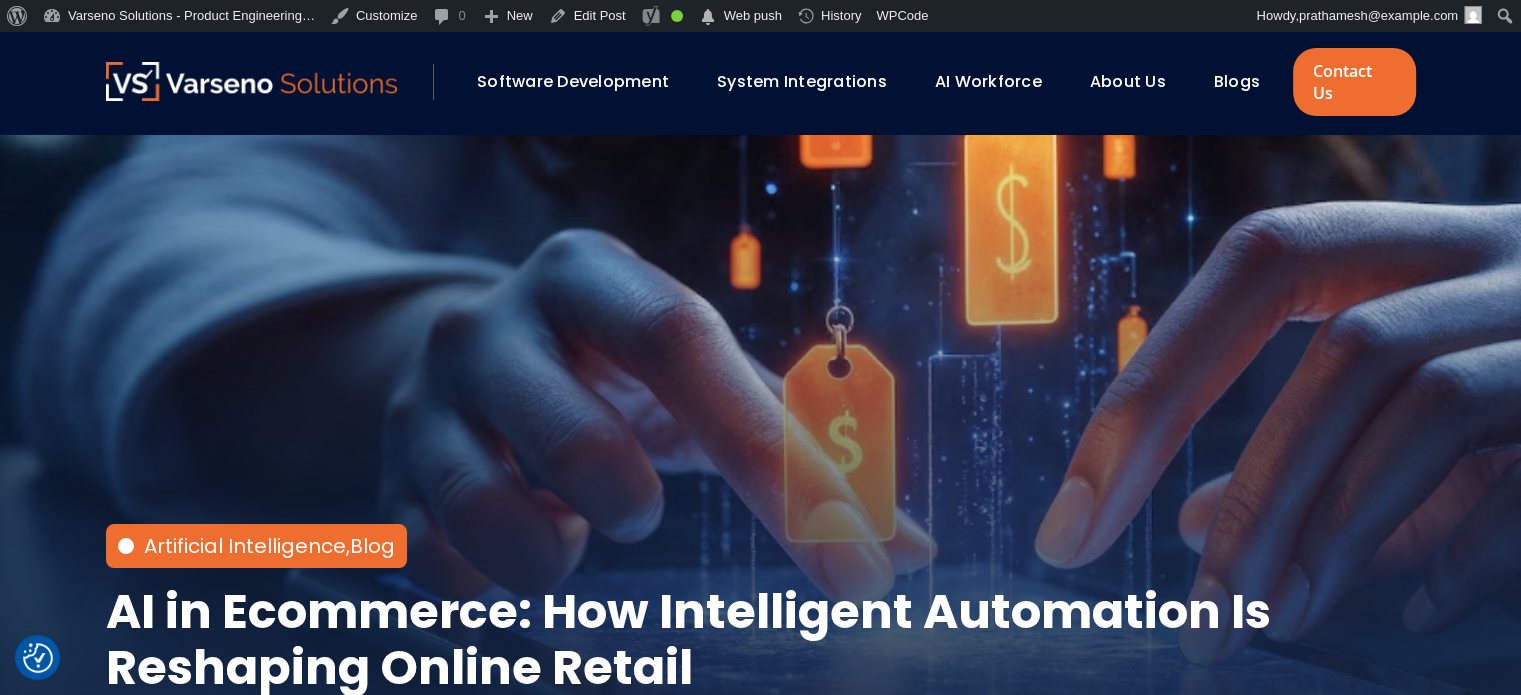 click on "AI in Ecommerce: How Intelligent Automation Is Reshaping Online Retail" at bounding box center (761, 640) 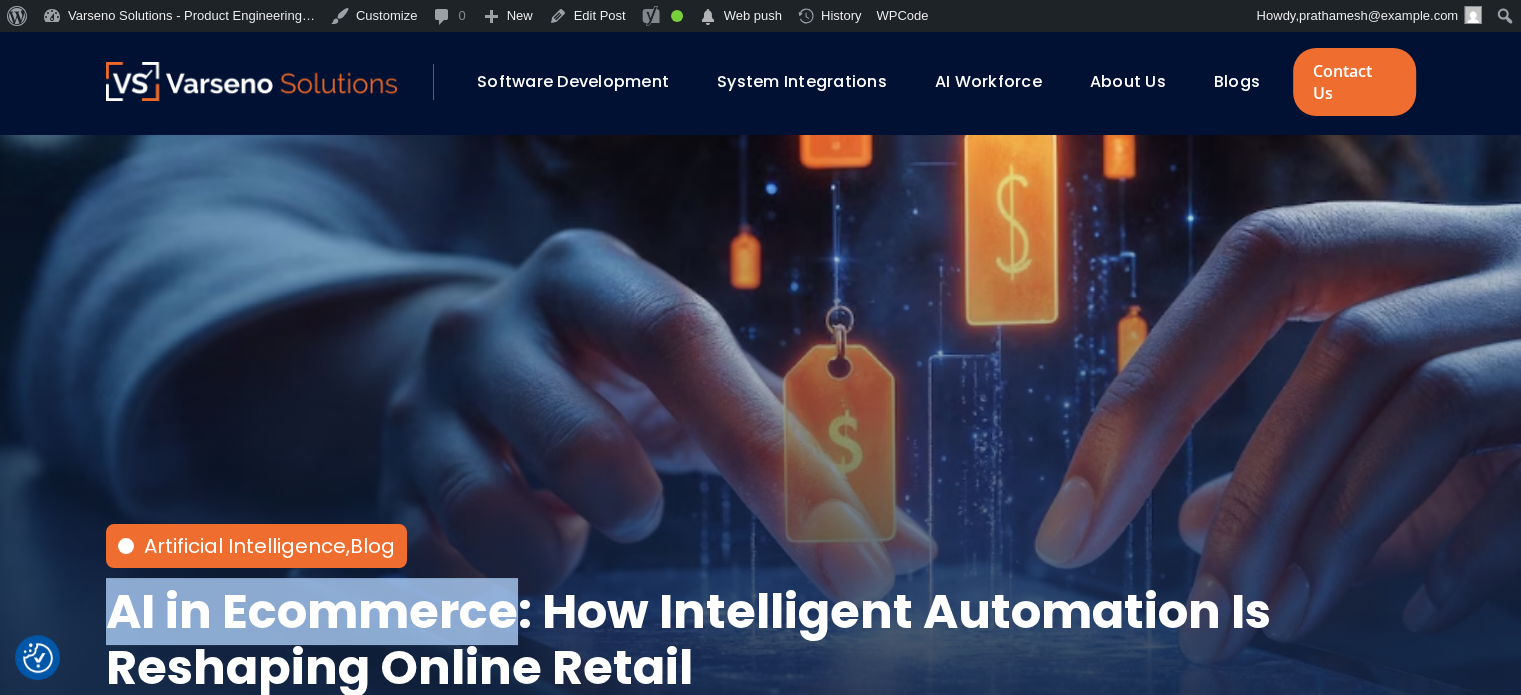 drag, startPoint x: 139, startPoint y: 593, endPoint x: 338, endPoint y: 595, distance: 199.01006 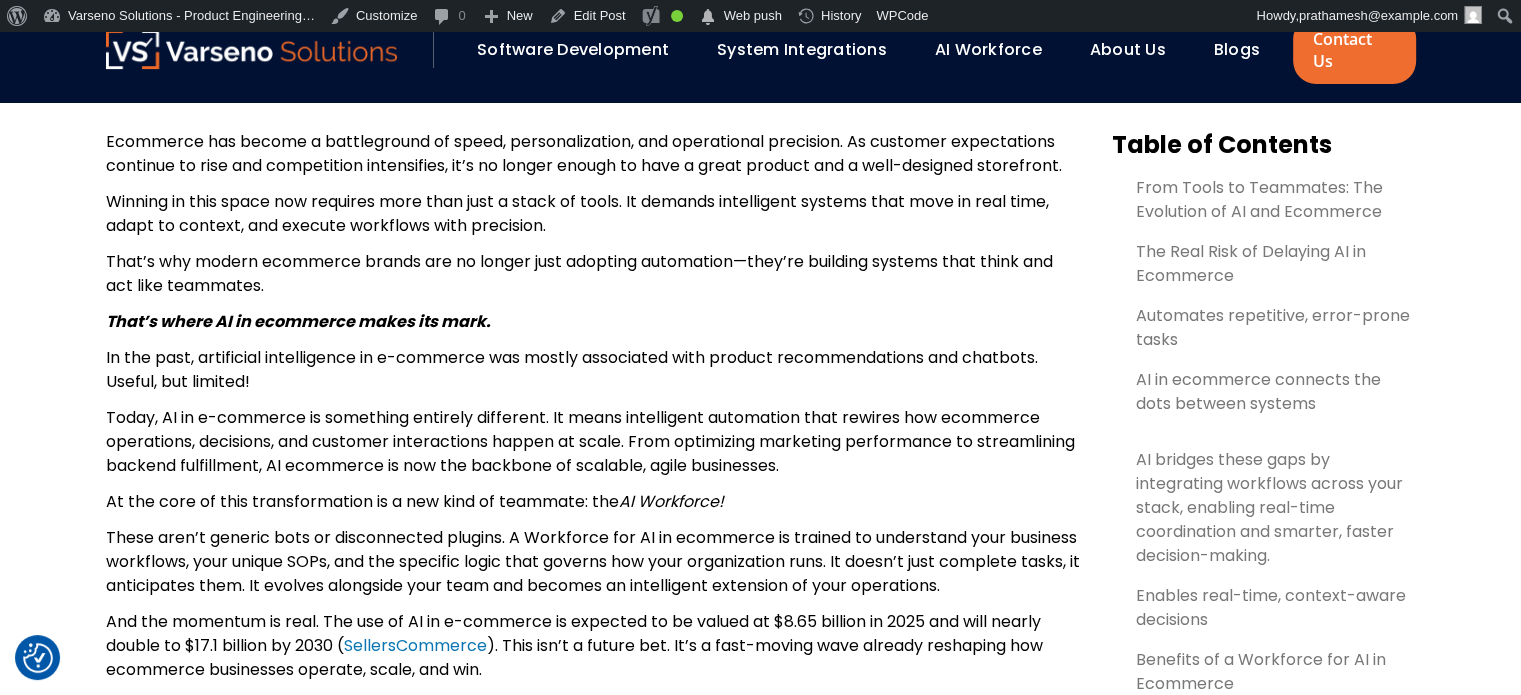 scroll, scrollTop: 732, scrollLeft: 0, axis: vertical 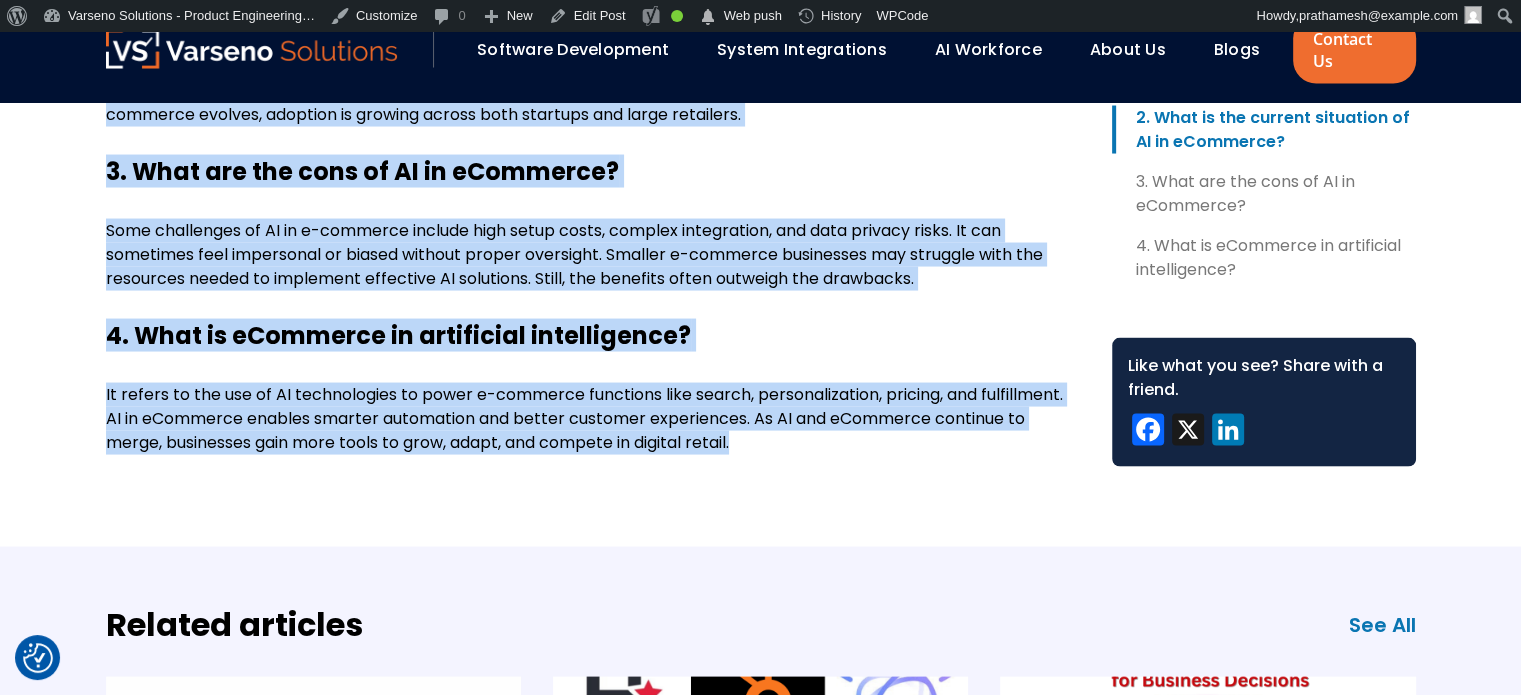 drag, startPoint x: 95, startPoint y: 119, endPoint x: 815, endPoint y: 505, distance: 816.94305 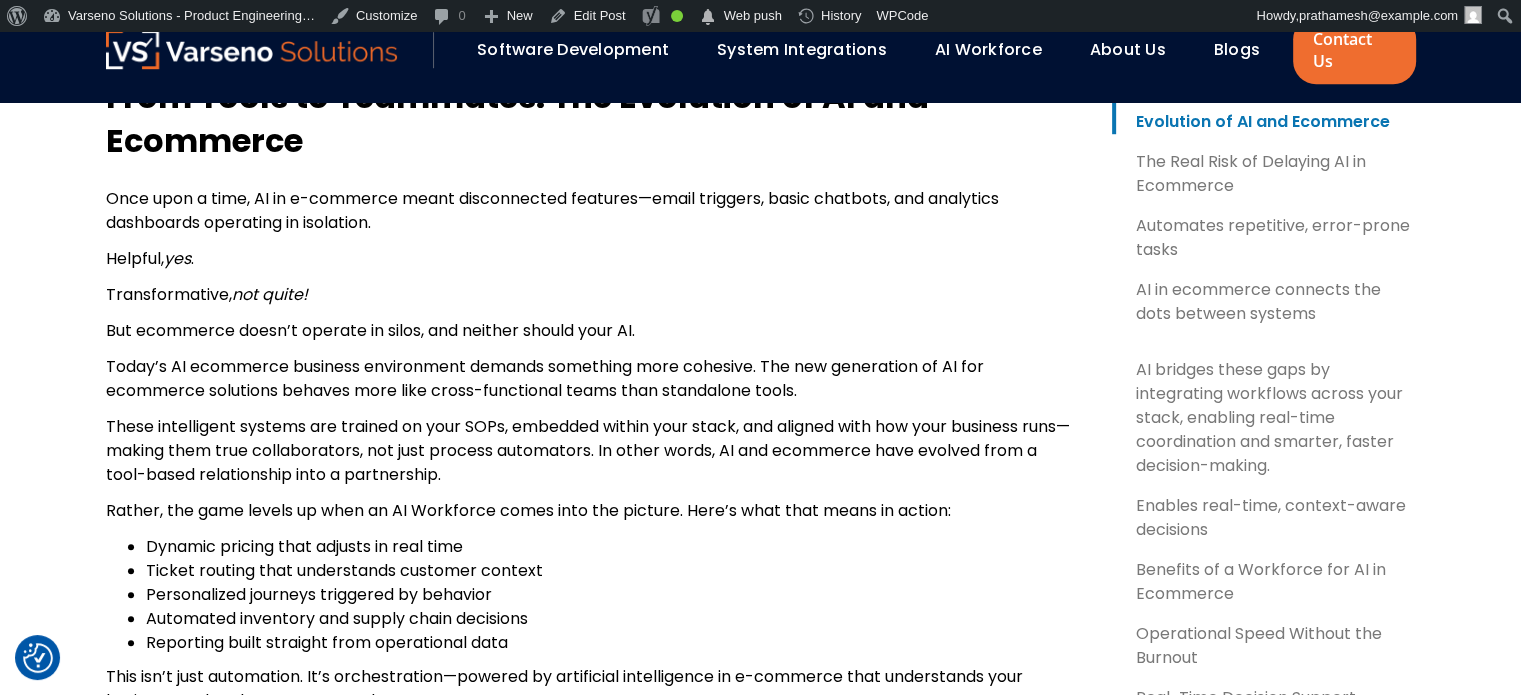 scroll, scrollTop: 1274, scrollLeft: 0, axis: vertical 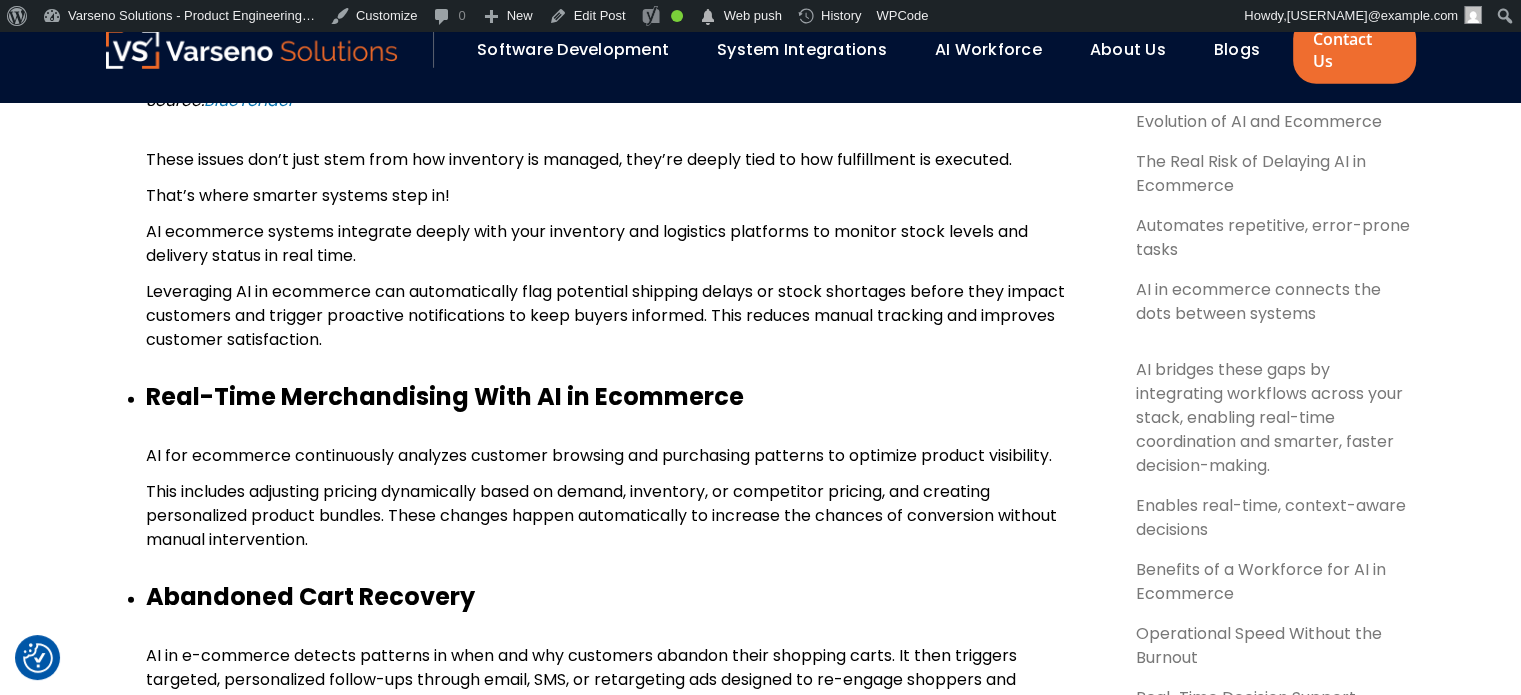 click on "This includes adjusting pricing dynamically based on demand, inventory, or competitor pricing, and creating personalized product bundles. These changes happen automatically to increase the chances of conversion without manual intervention." at bounding box center (601, 515) 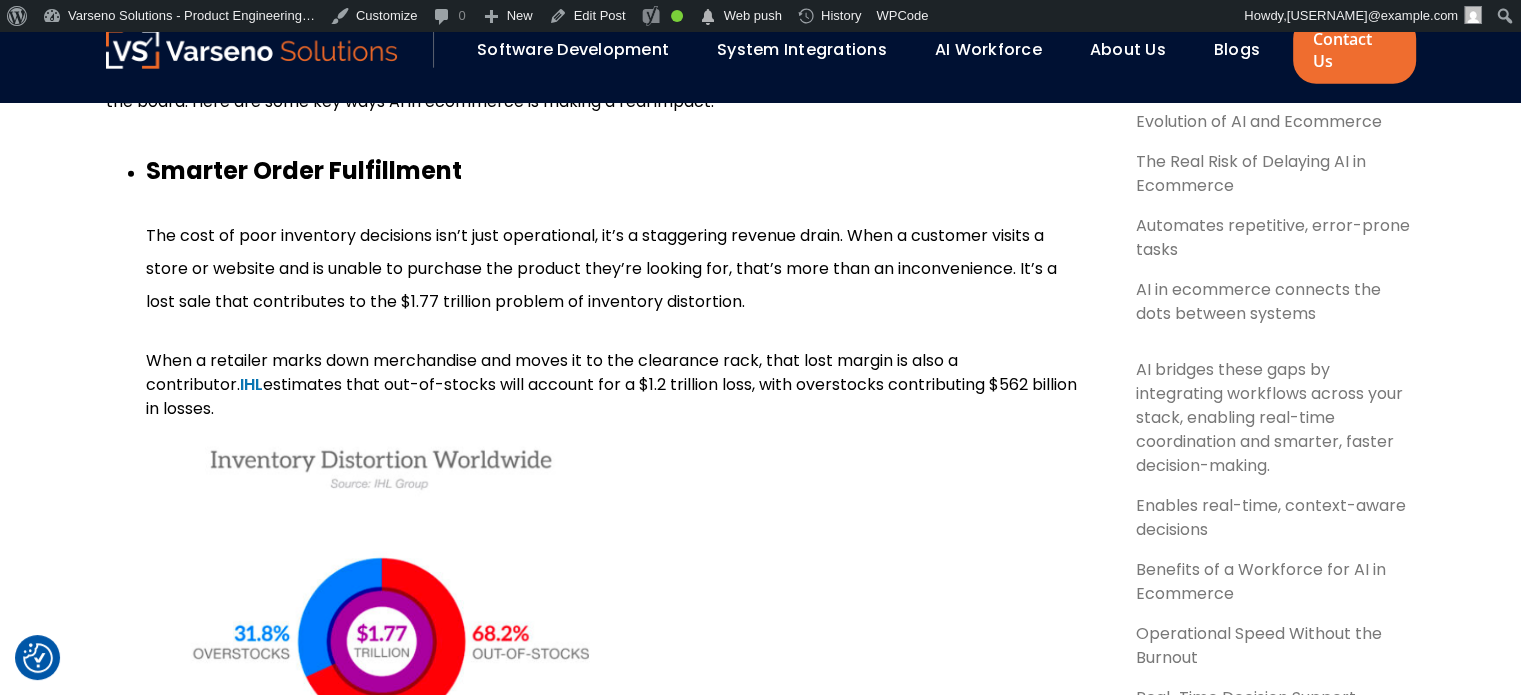 scroll, scrollTop: 9991, scrollLeft: 0, axis: vertical 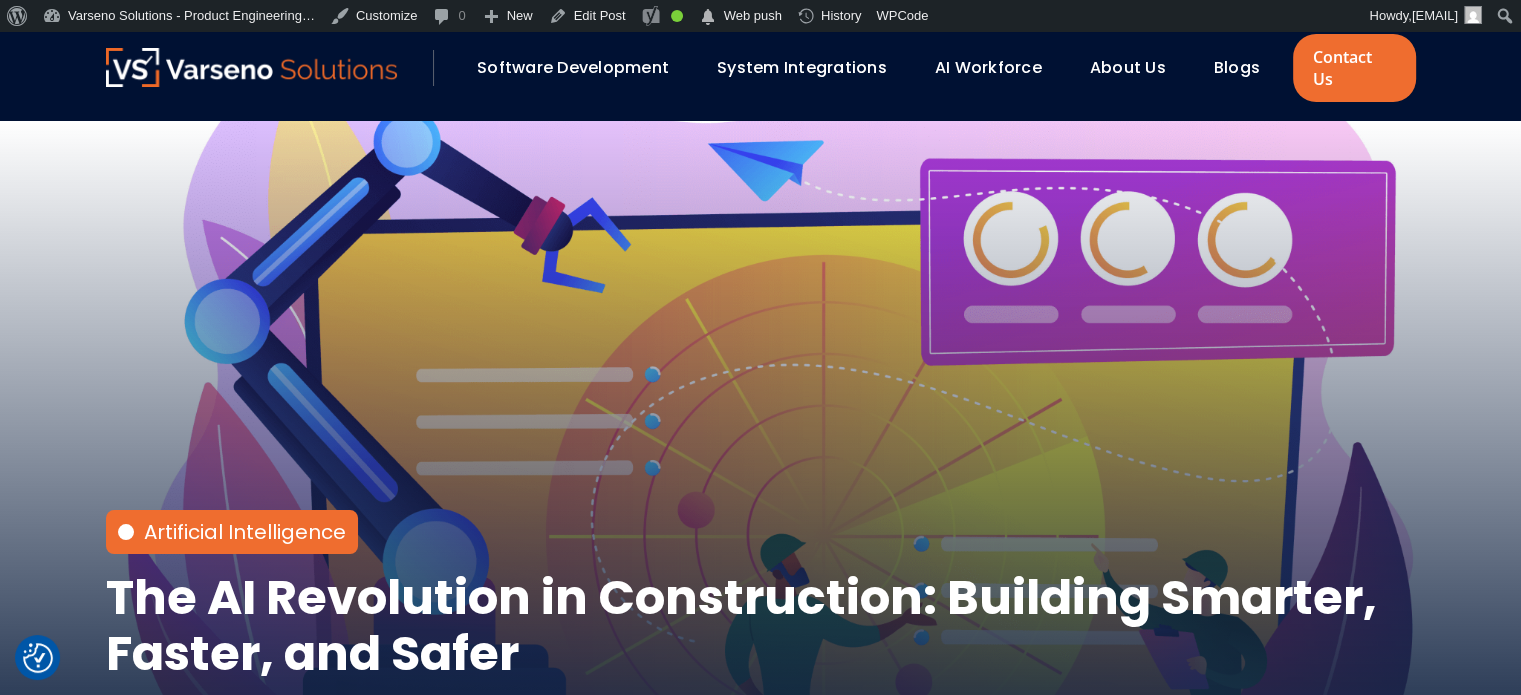 click on "The AI Revolution in Construction: Building Smarter, Faster, and Safer" at bounding box center [761, 626] 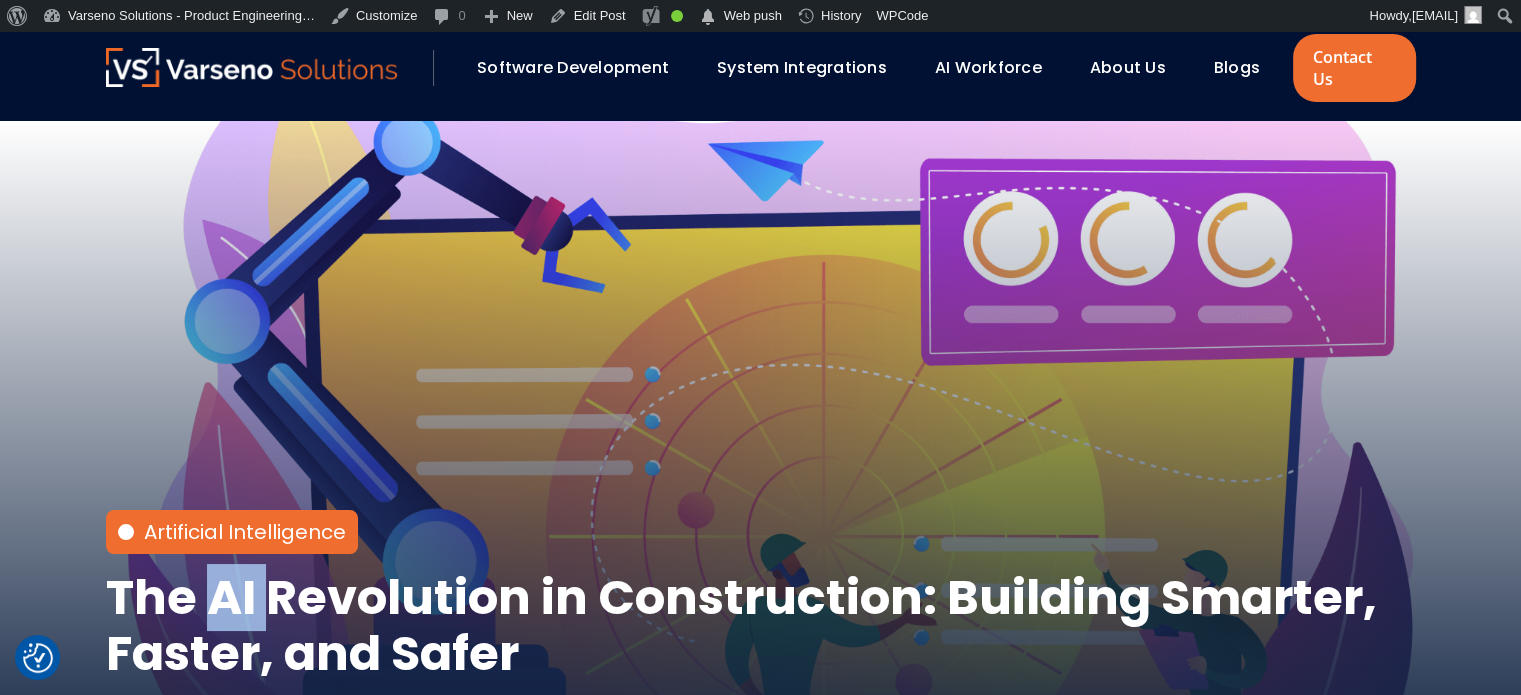 click on "The AI Revolution in Construction: Building Smarter, Faster, and Safer" at bounding box center (761, 626) 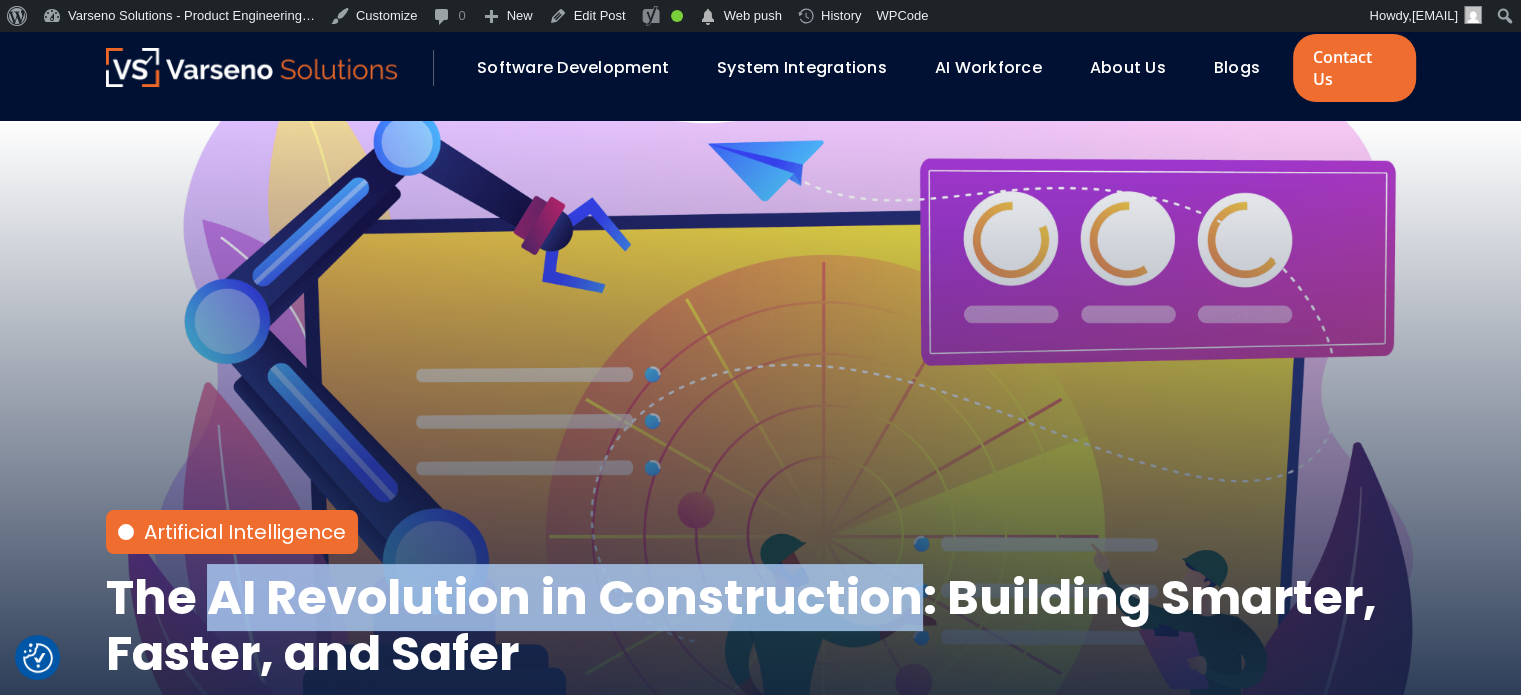 copy on "AI Revolution in Construction" 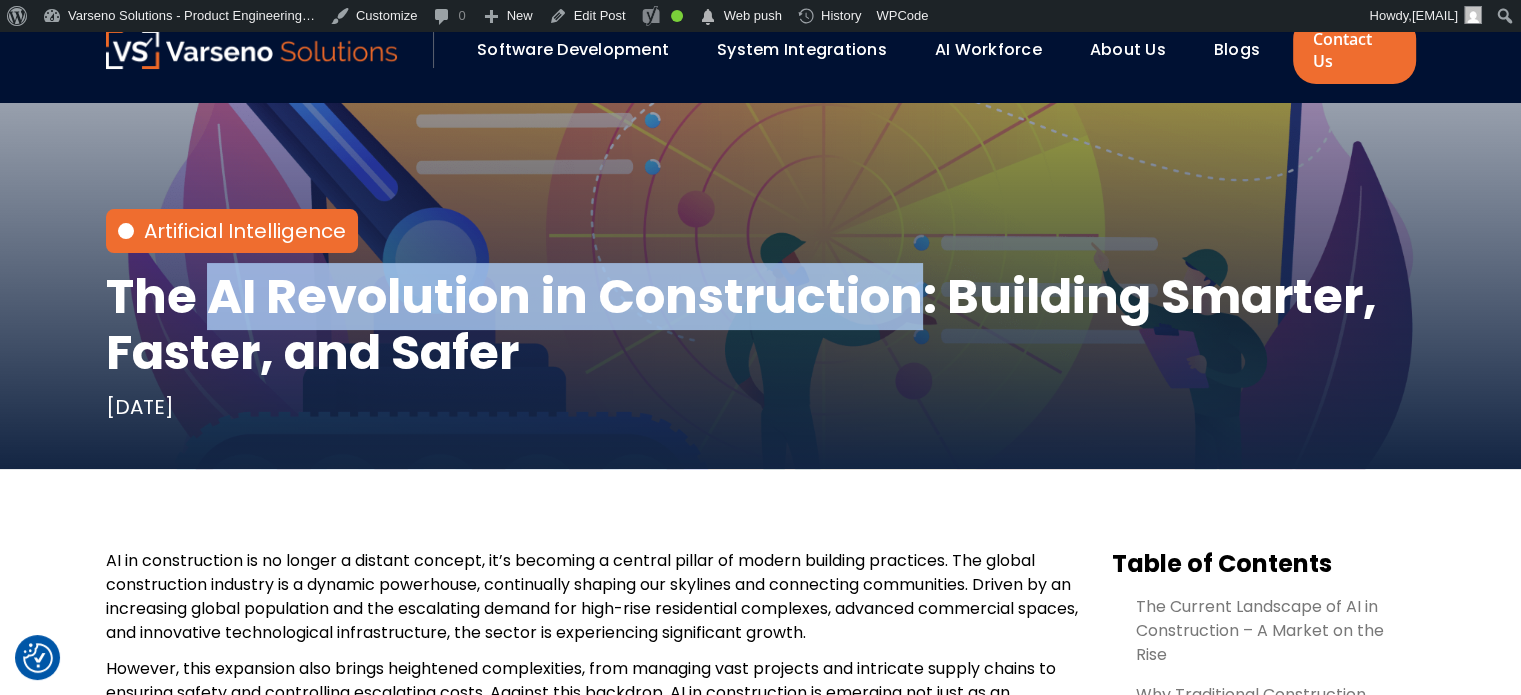 scroll, scrollTop: 308, scrollLeft: 0, axis: vertical 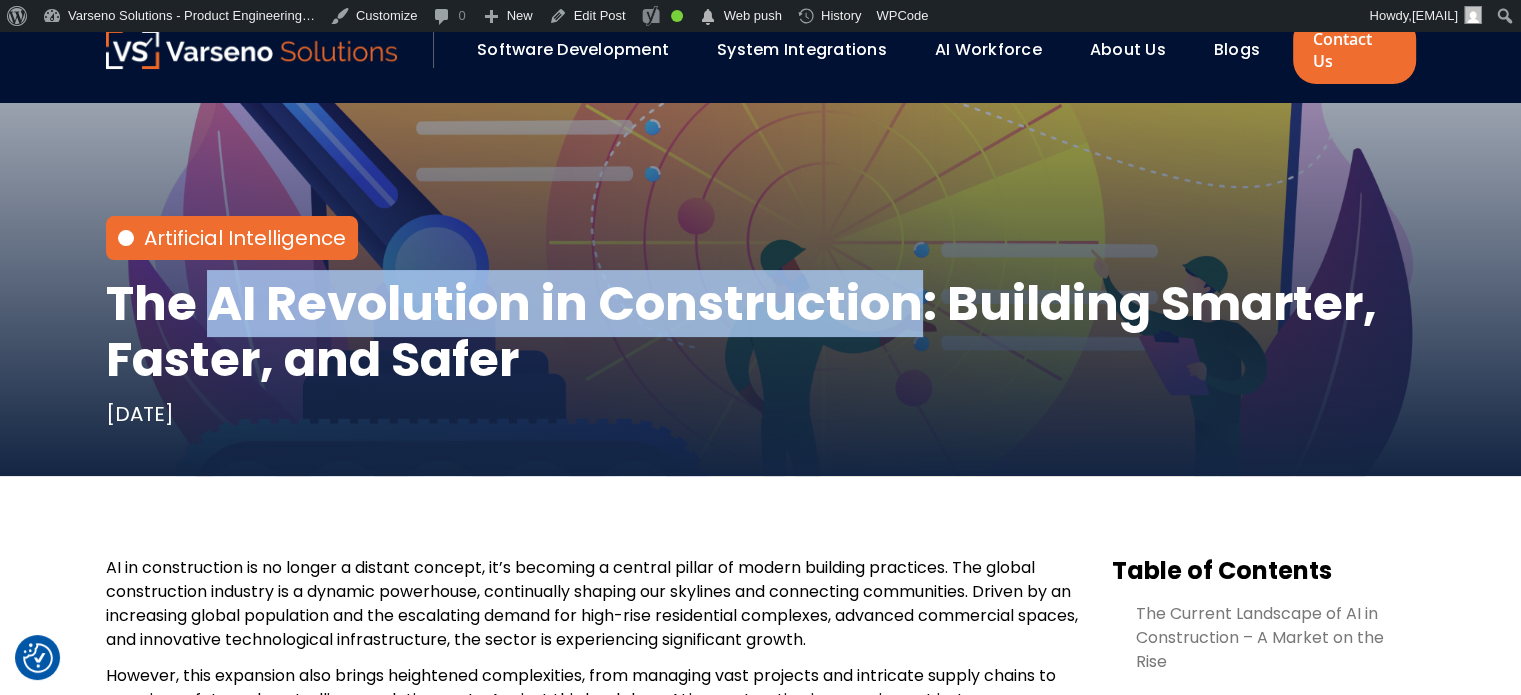 click on "The AI Revolution in Construction: Building Smarter, Faster, and Safer" at bounding box center (761, 332) 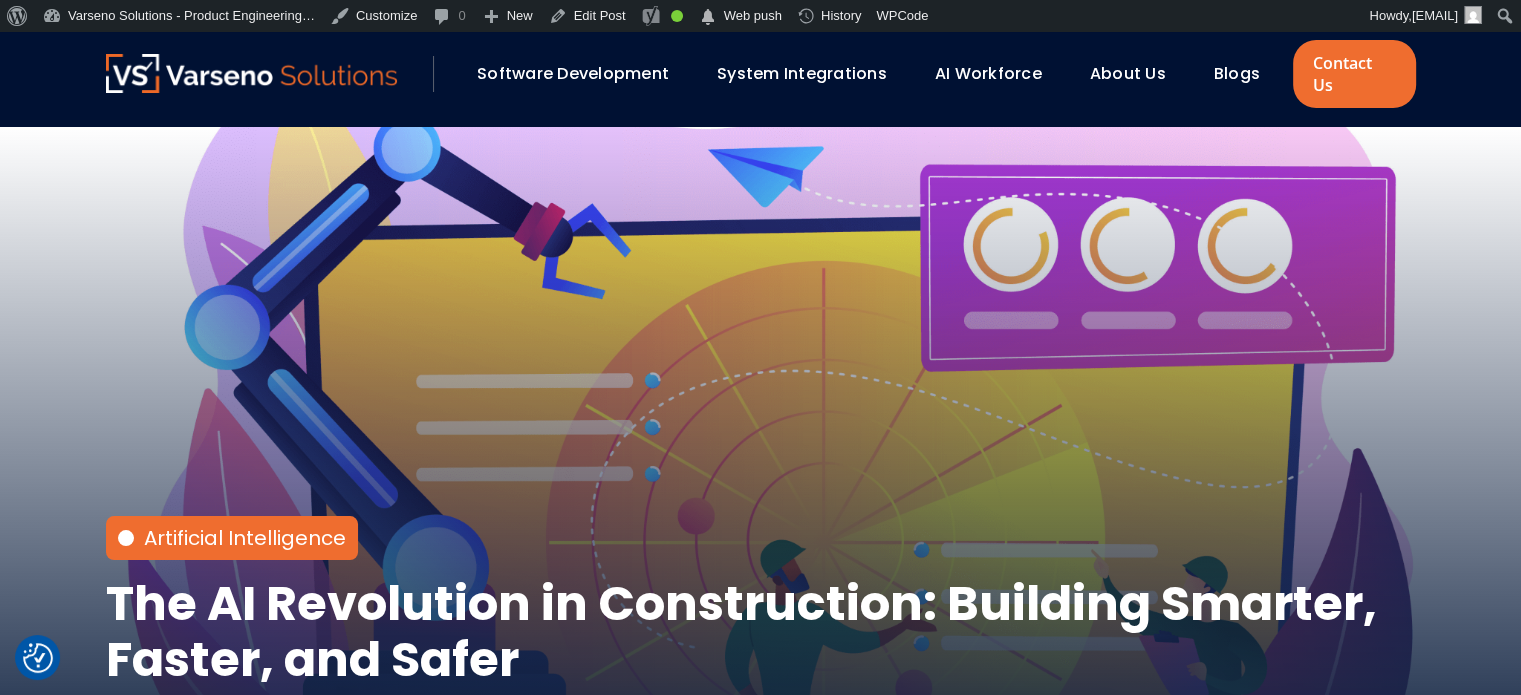 scroll, scrollTop: 0, scrollLeft: 0, axis: both 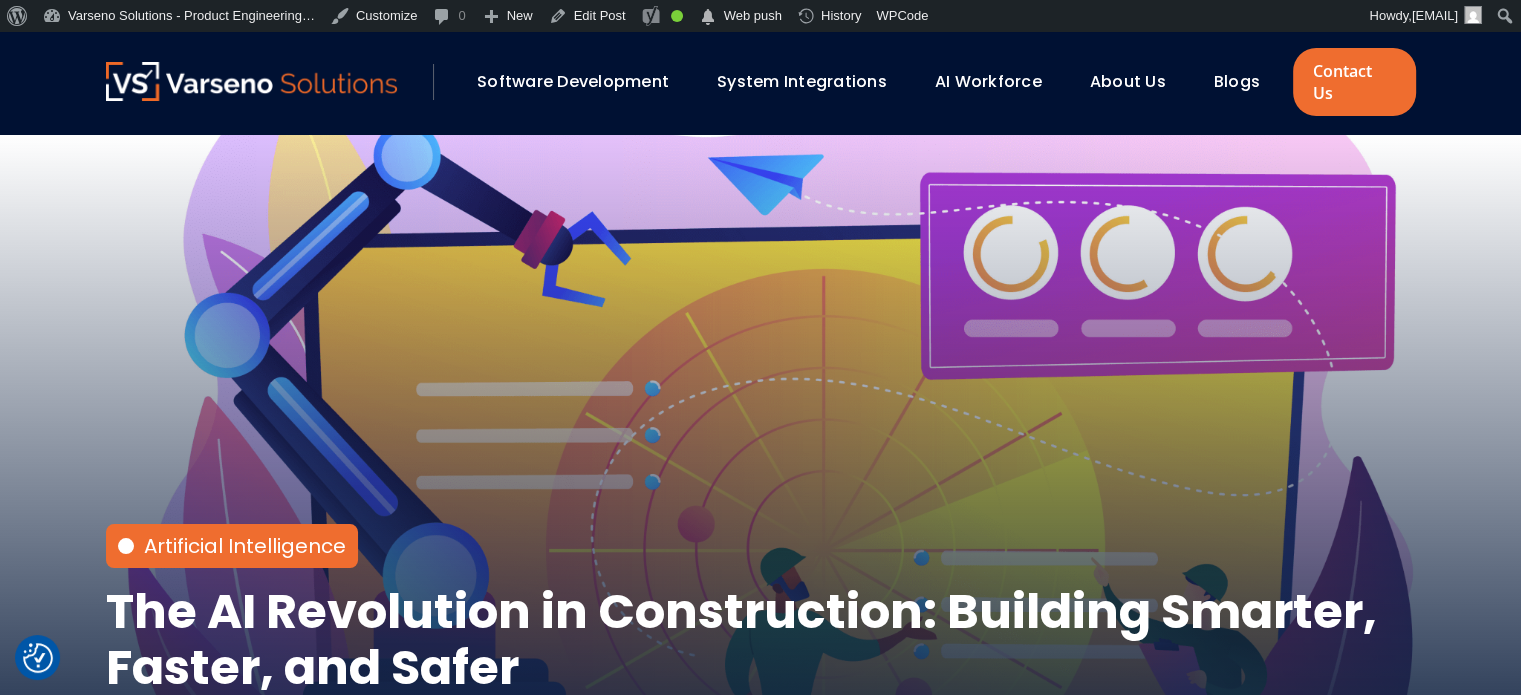 click on "Artificial Intelligence
The AI Revolution in Construction: Building Smarter, Faster, and Safer
January 8, 2025" at bounding box center (761, 459) 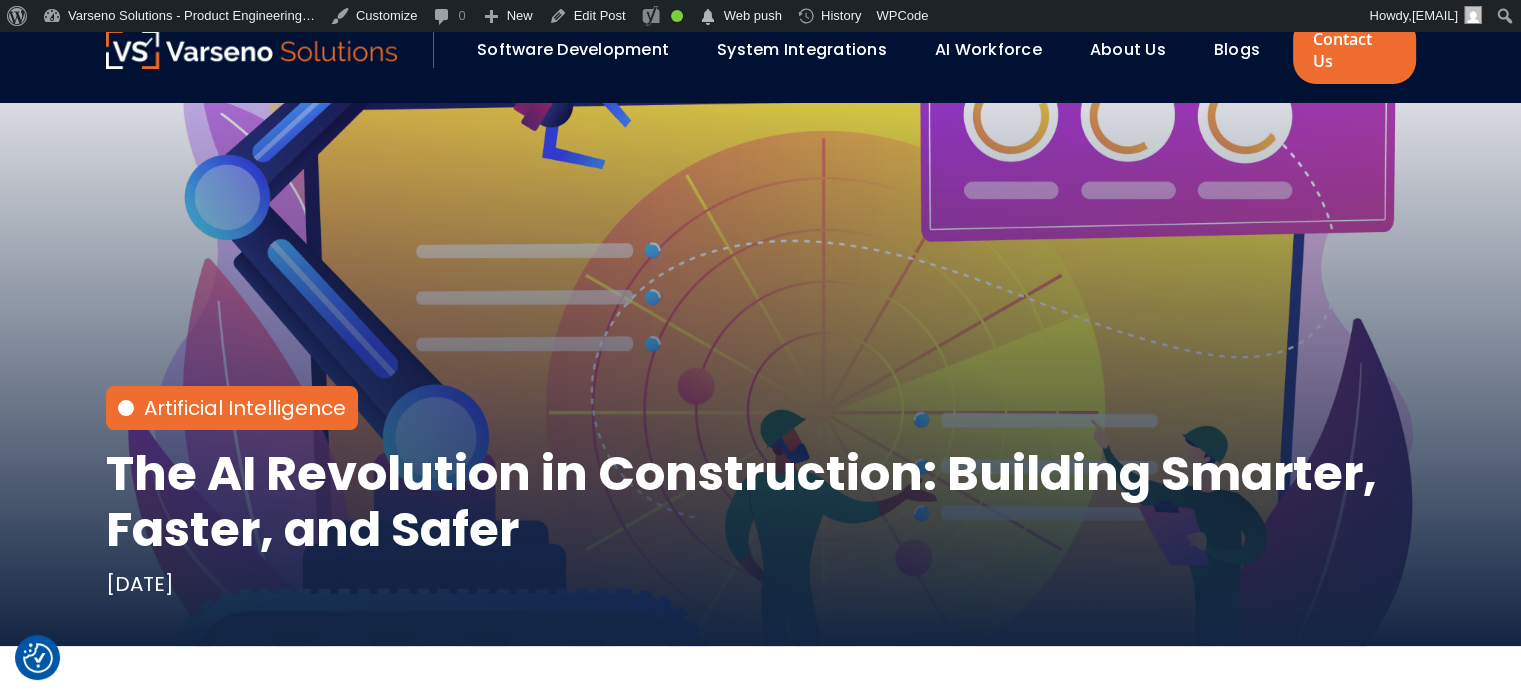 scroll, scrollTop: 320, scrollLeft: 0, axis: vertical 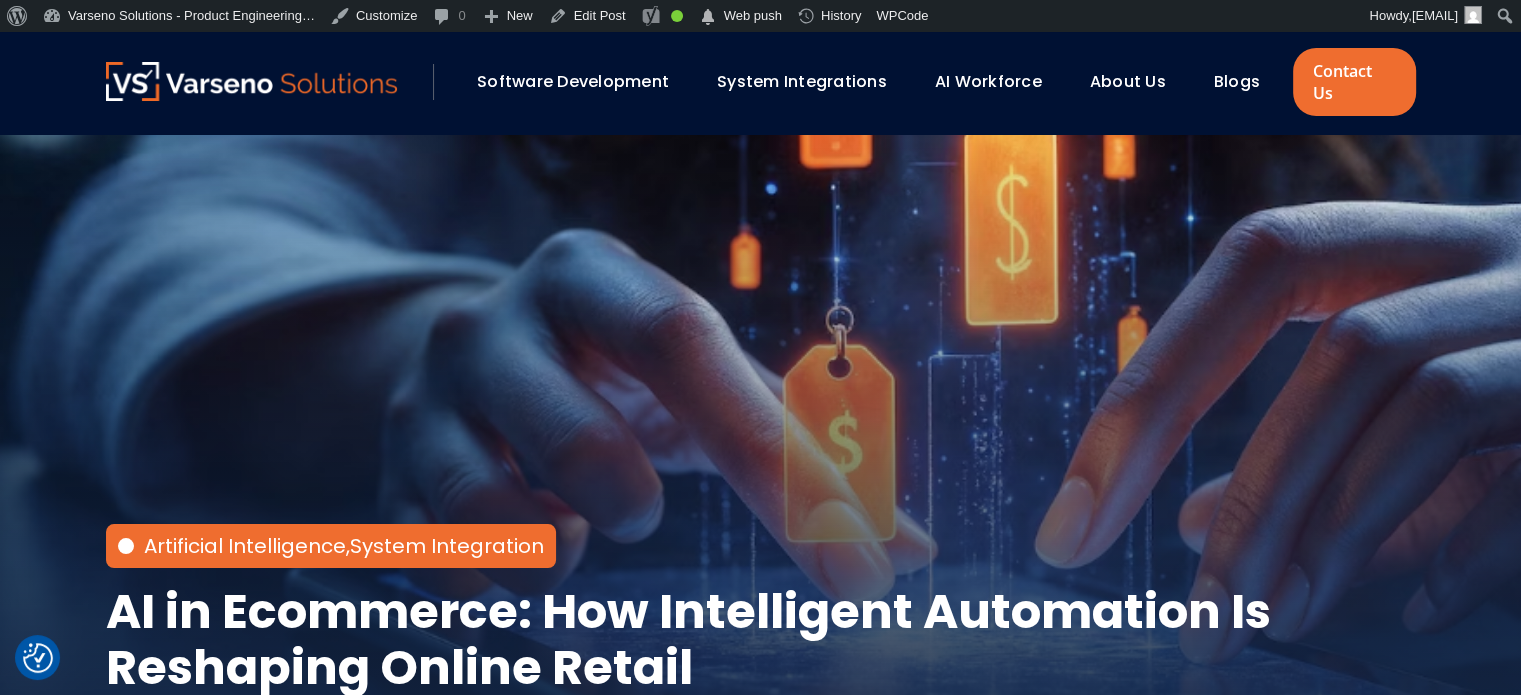 checkbox on "true" 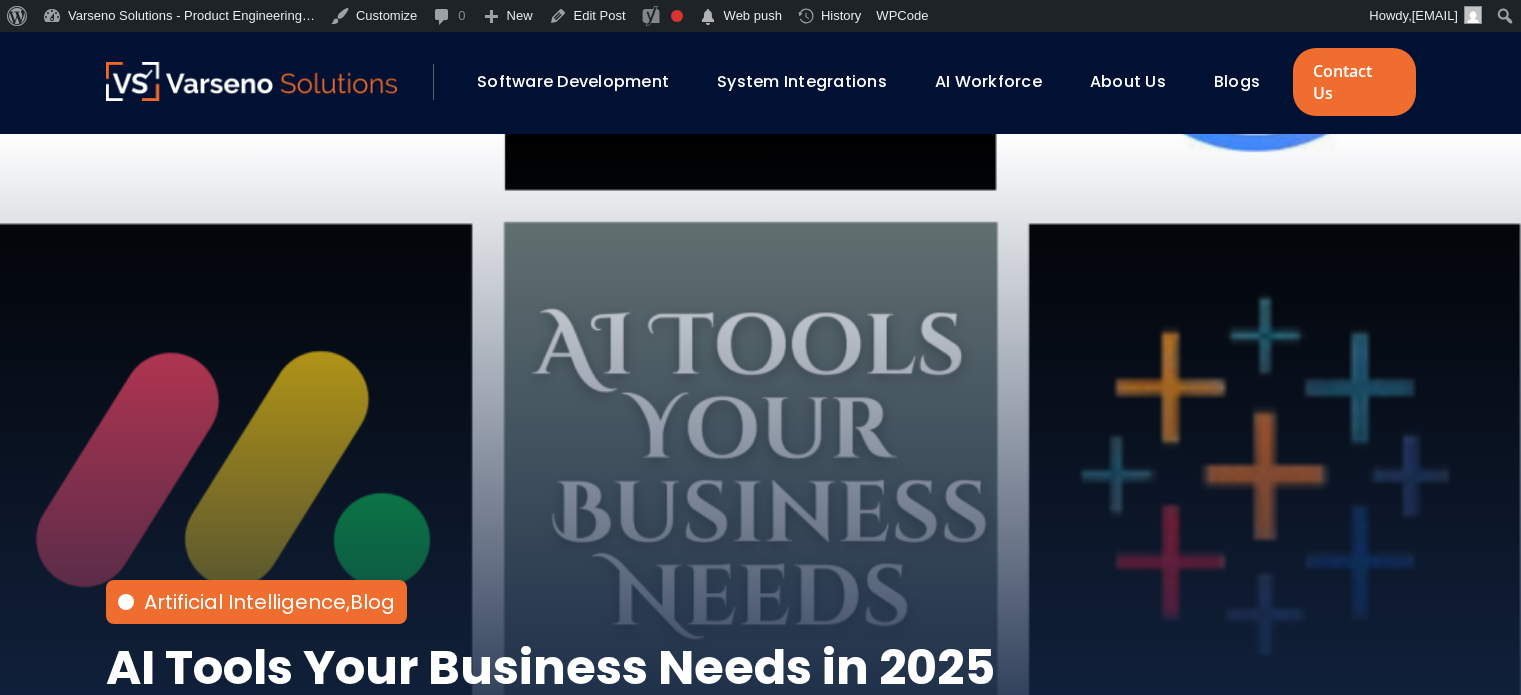 scroll, scrollTop: 1116, scrollLeft: 0, axis: vertical 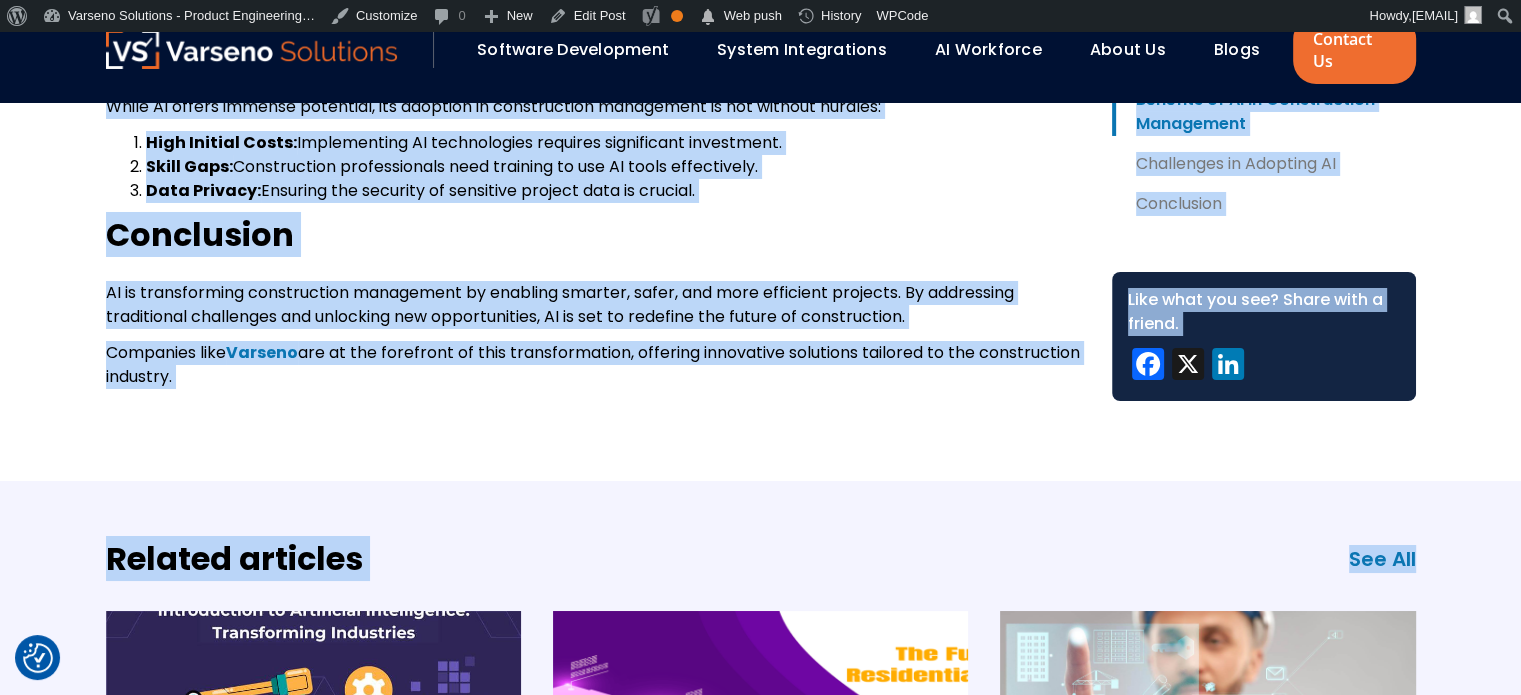 drag, startPoint x: 74, startPoint y: 503, endPoint x: 407, endPoint y: 478, distance: 333.93713 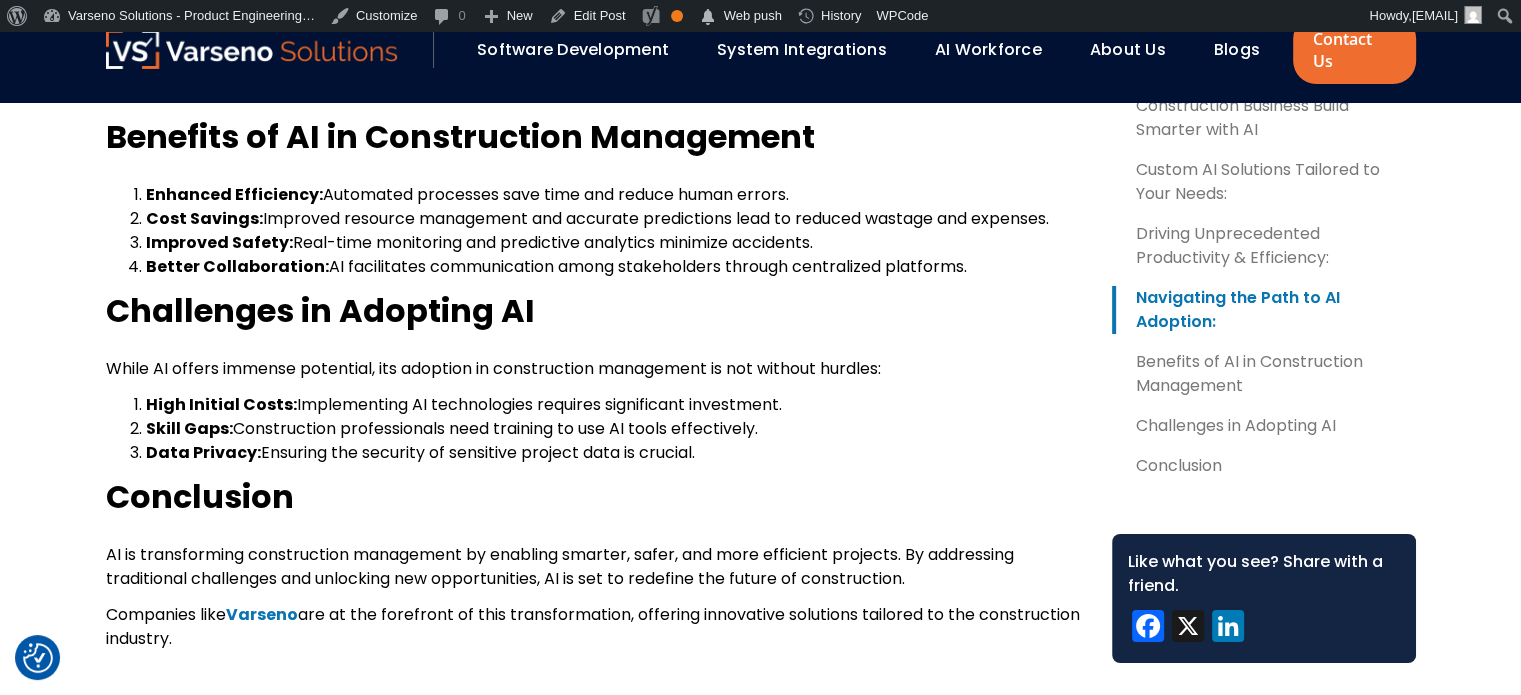 scroll, scrollTop: 7043, scrollLeft: 0, axis: vertical 